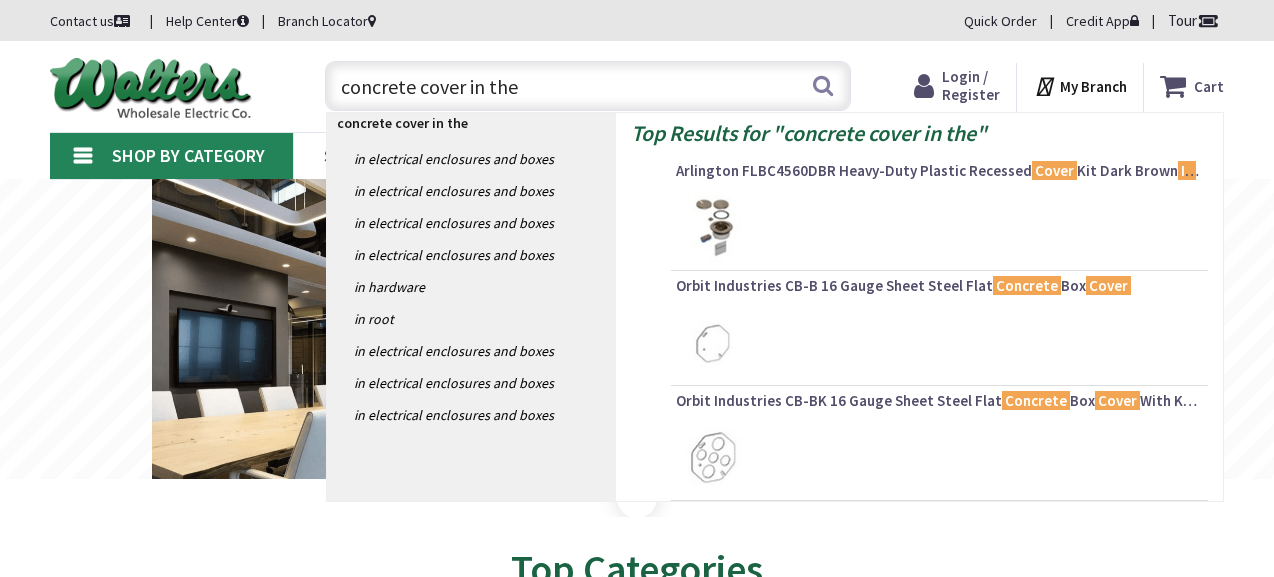 scroll, scrollTop: 0, scrollLeft: 0, axis: both 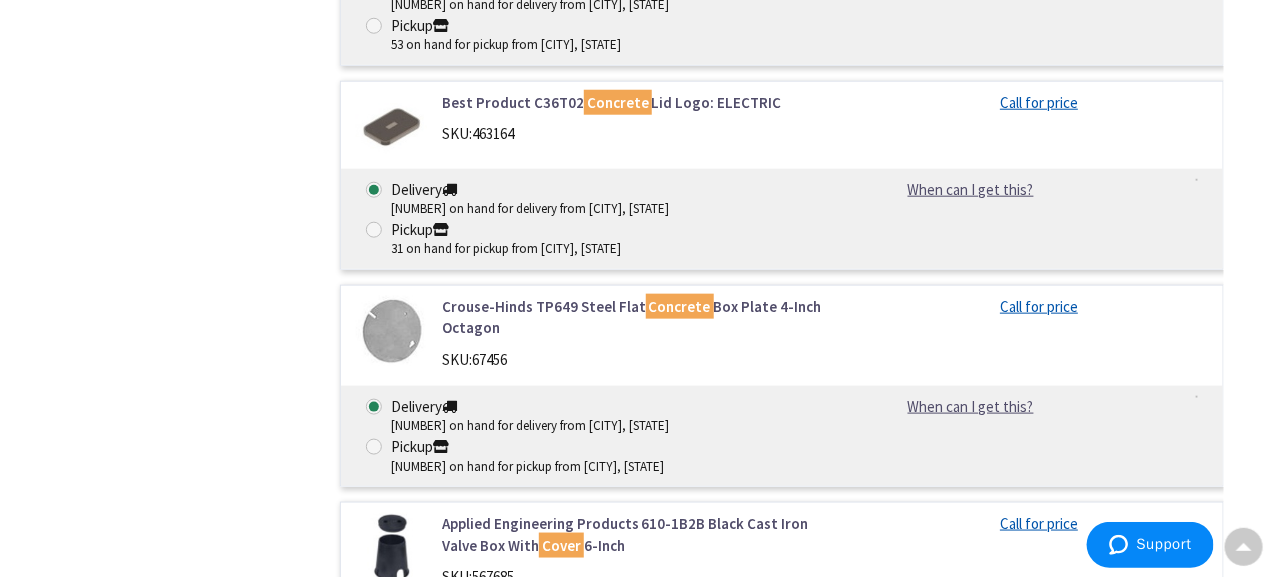 click on "Best Product C30T02  Concrete  Lid Logo: ELECTRIC" at bounding box center (641, 958) 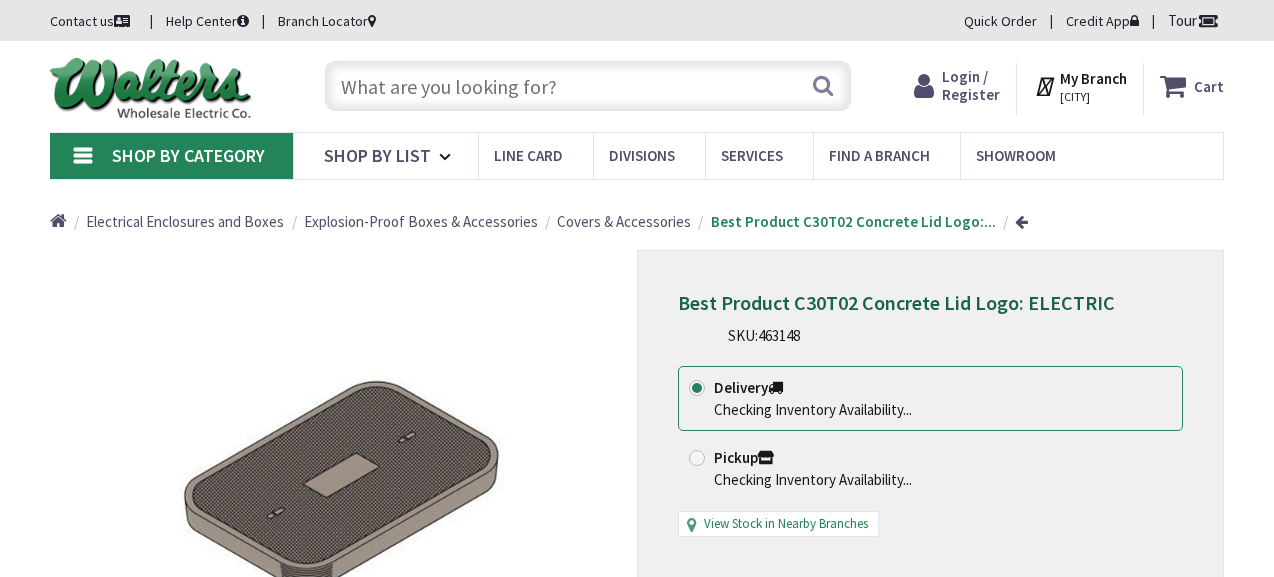 scroll, scrollTop: 0, scrollLeft: 0, axis: both 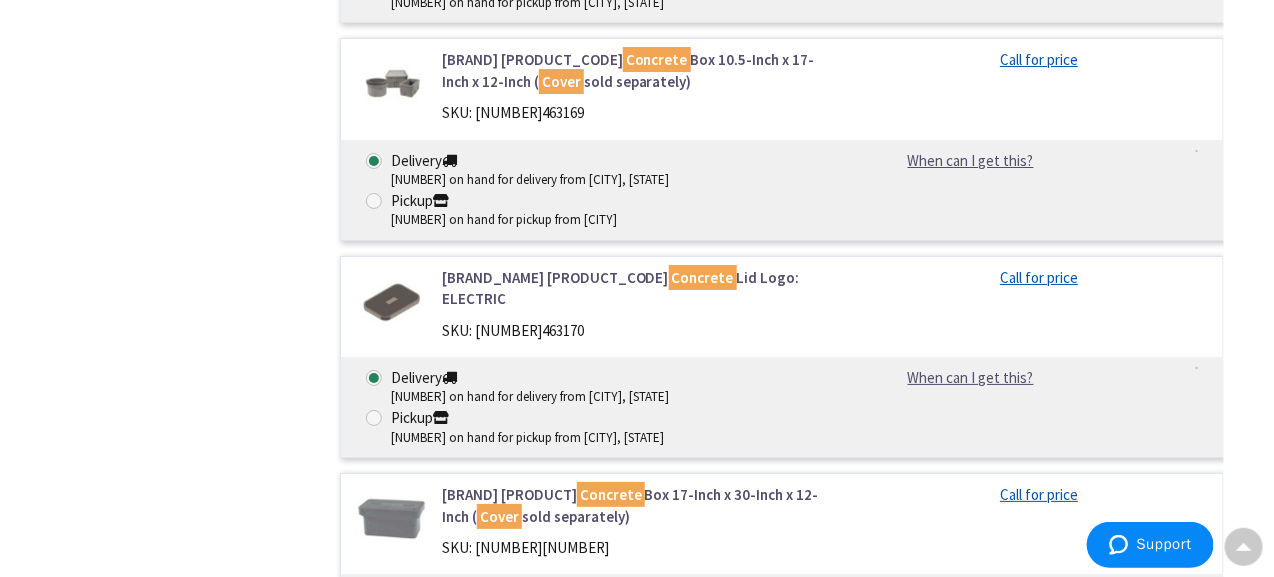 click on "Best Product C36T02  Concrete  Lid Logo: ELECTRIC" at bounding box center [641, 929] 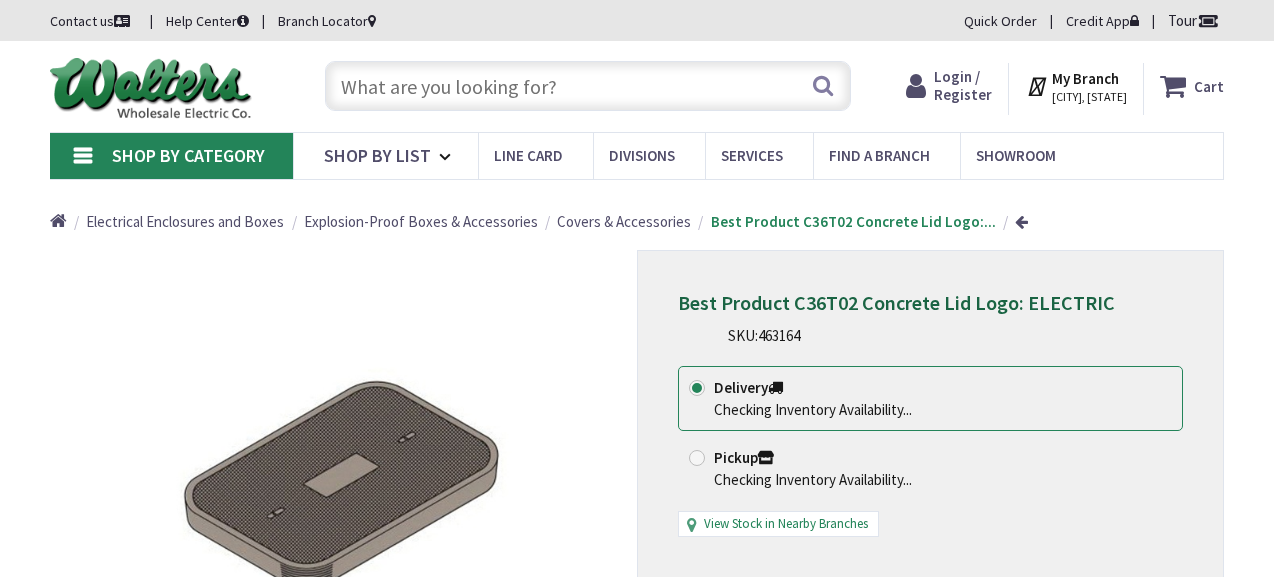 scroll, scrollTop: 0, scrollLeft: 0, axis: both 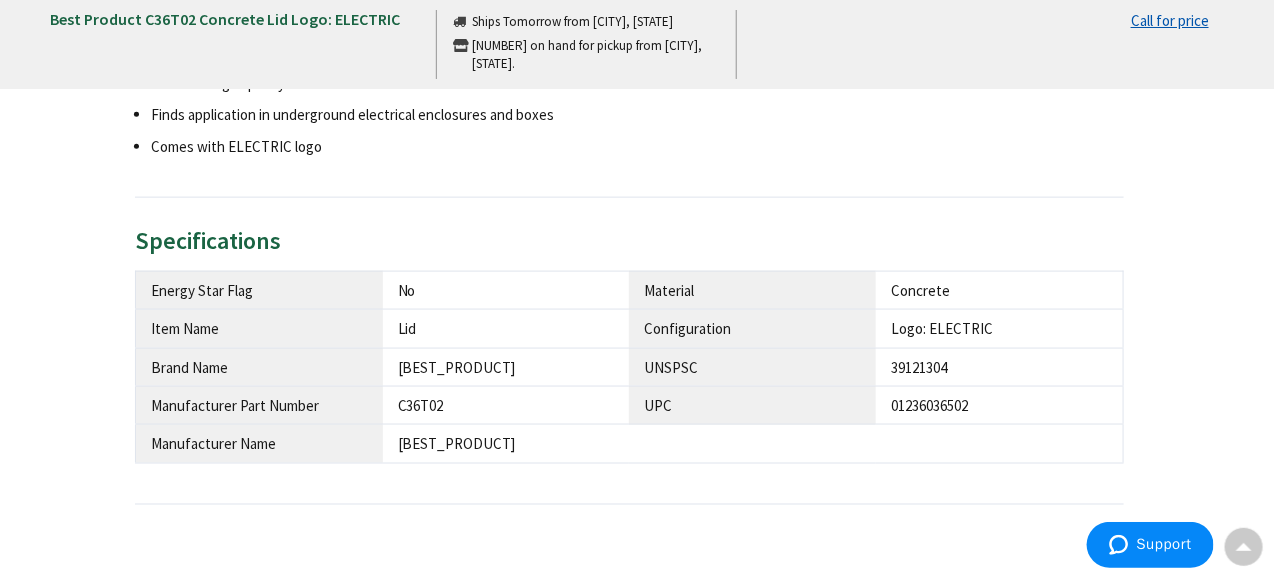 click on "No" at bounding box center [506, 290] 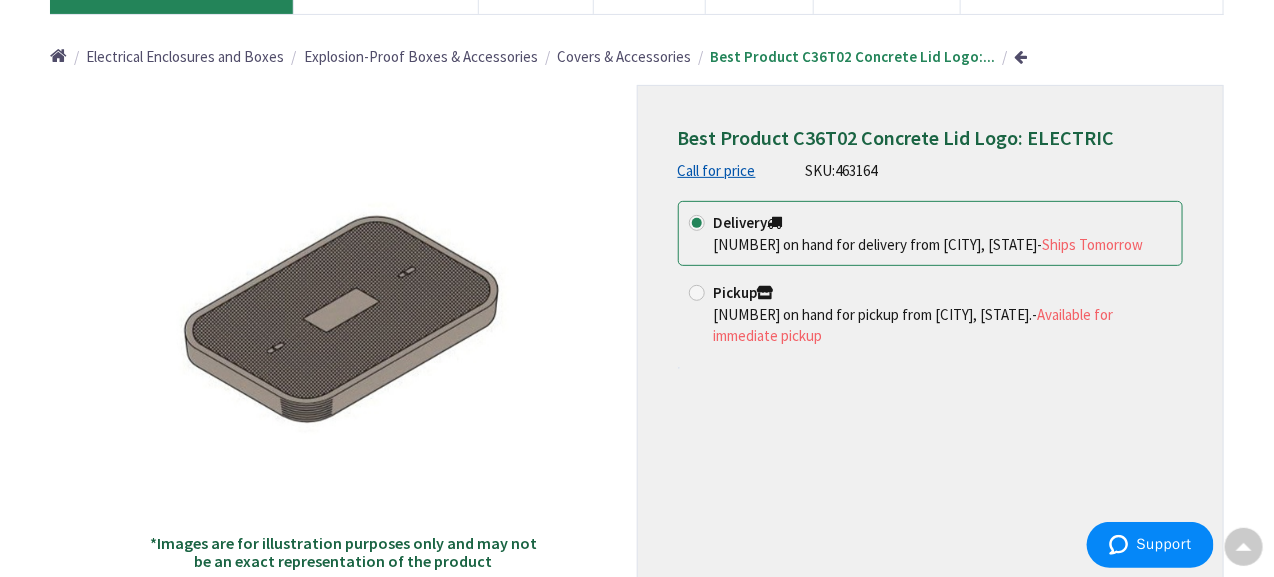 scroll, scrollTop: 0, scrollLeft: 0, axis: both 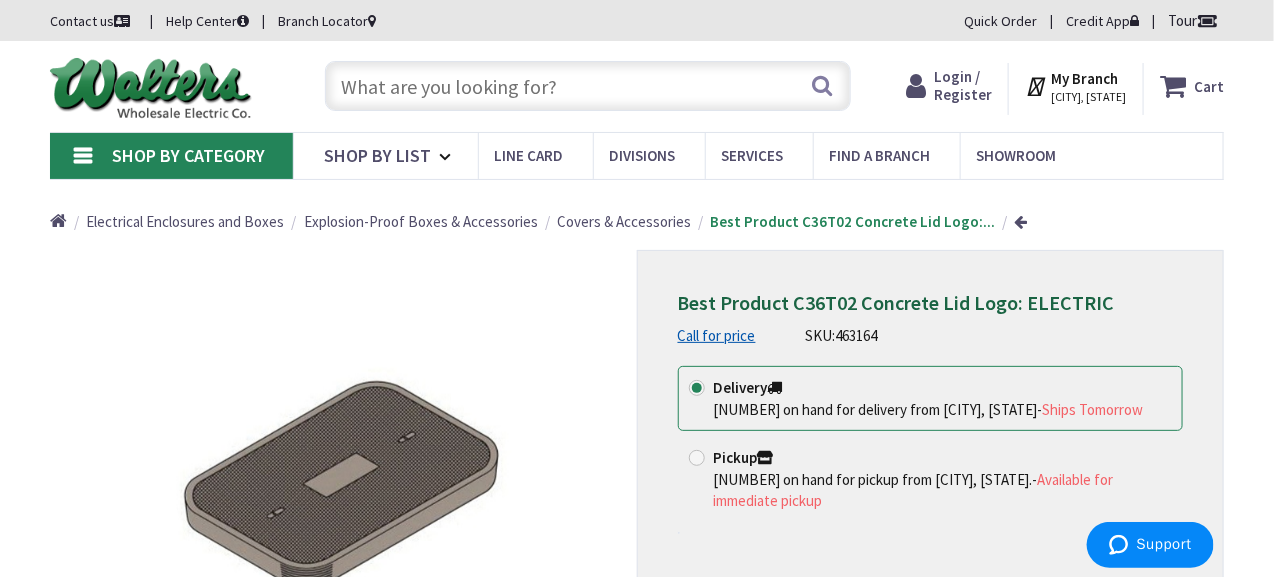 drag, startPoint x: 563, startPoint y: 85, endPoint x: 434, endPoint y: 82, distance: 129.03488 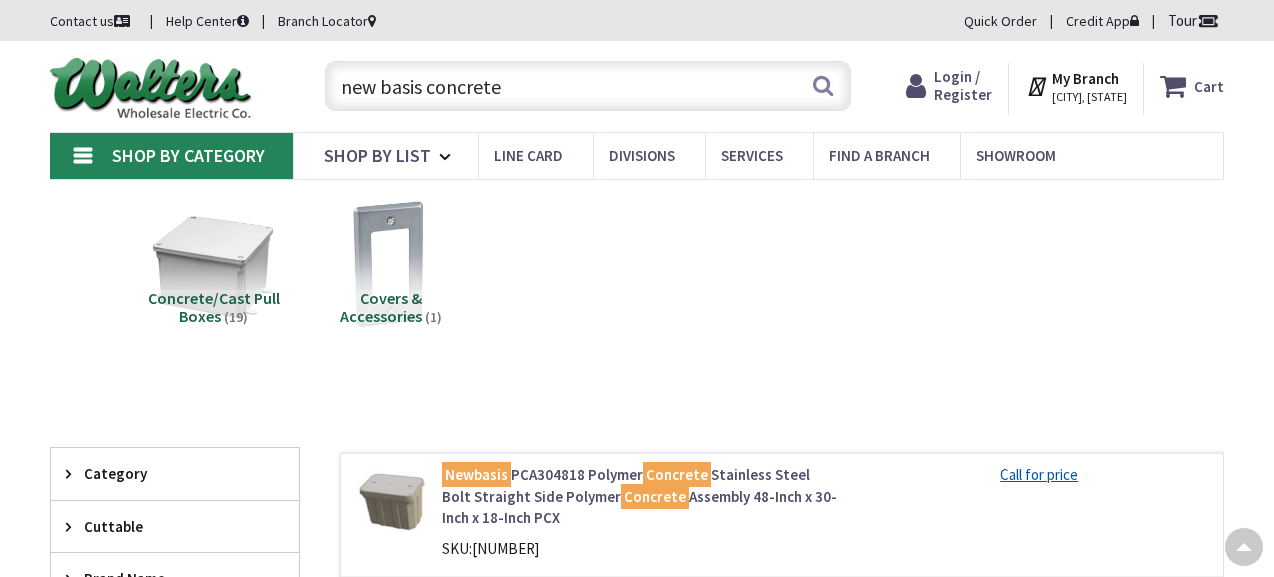 scroll, scrollTop: 1305, scrollLeft: 0, axis: vertical 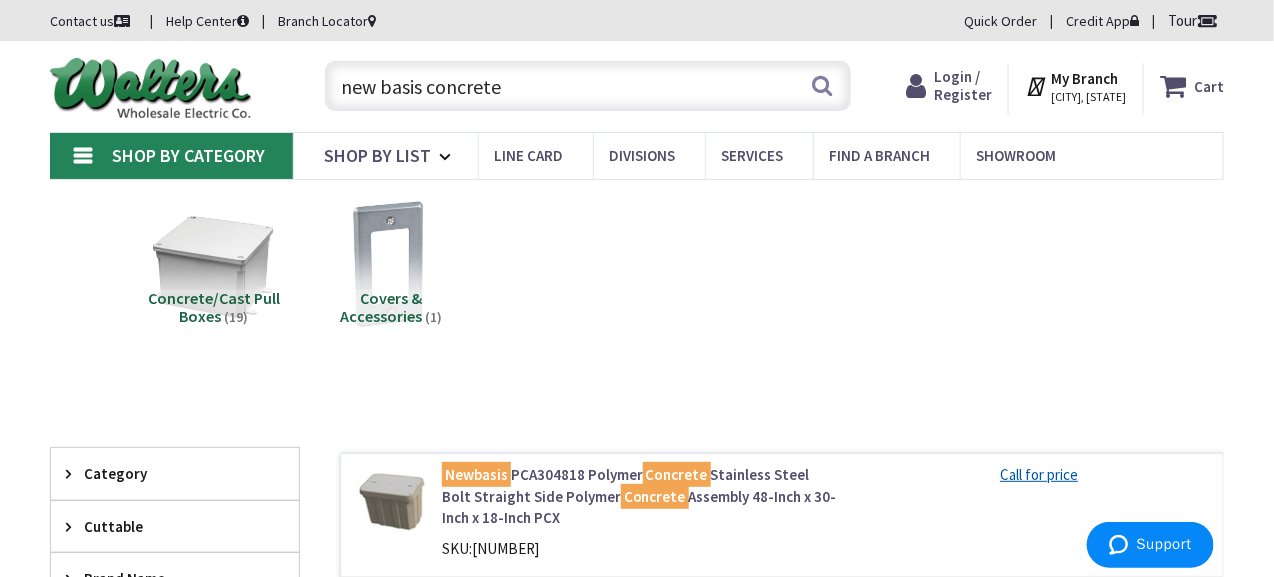 drag, startPoint x: 505, startPoint y: 93, endPoint x: 296, endPoint y: 91, distance: 209.00957 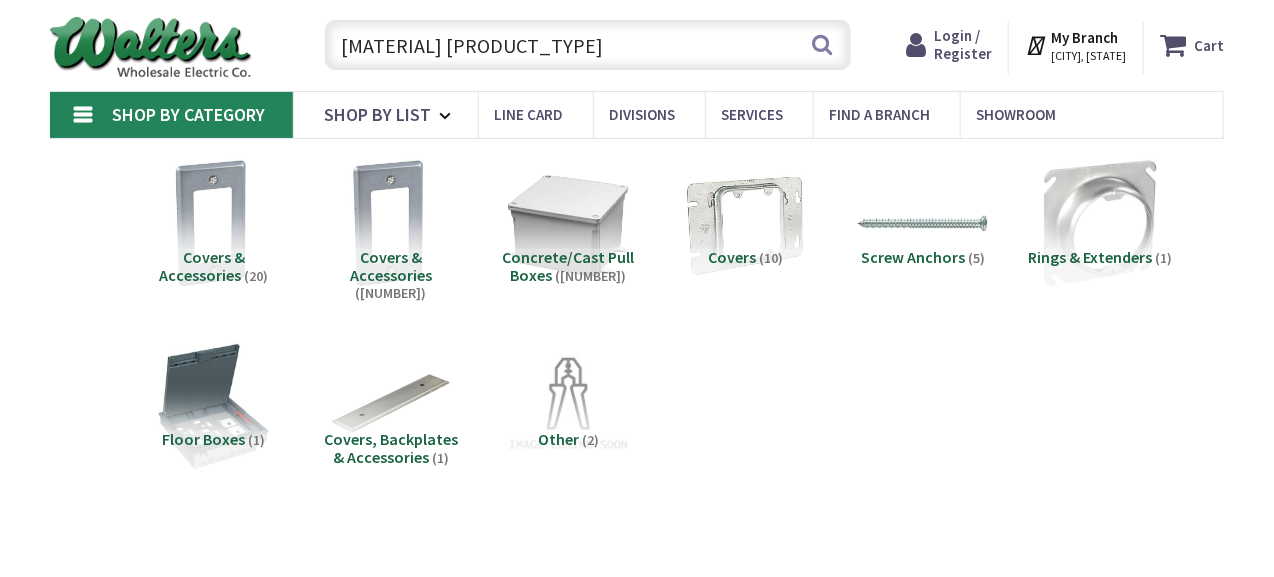 scroll, scrollTop: 291, scrollLeft: 0, axis: vertical 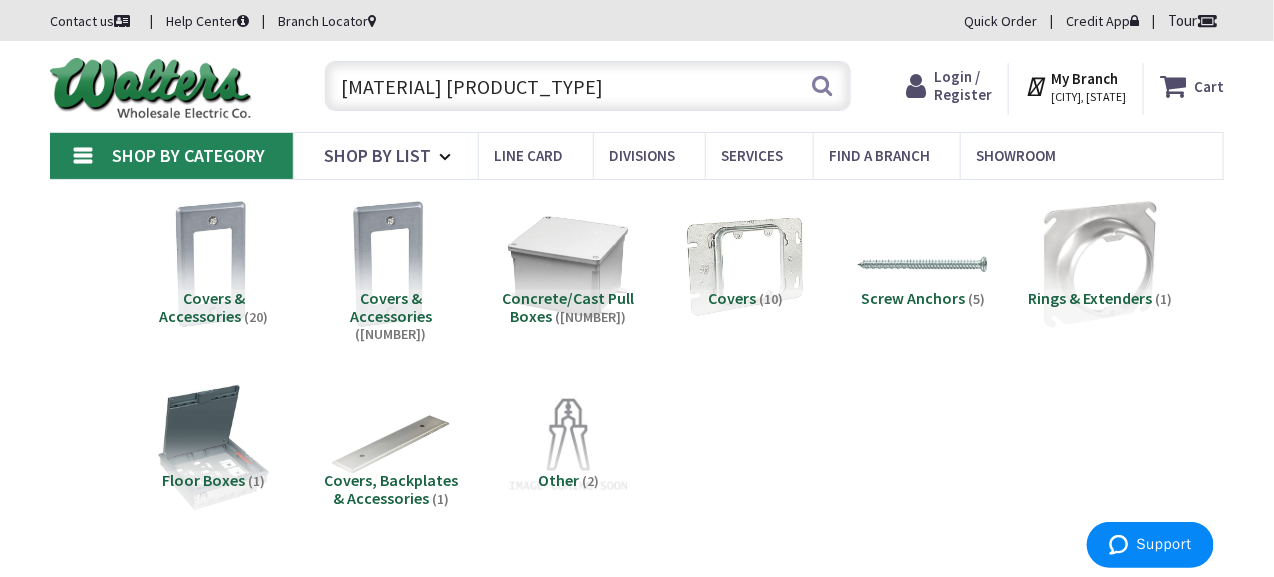 drag, startPoint x: 530, startPoint y: 84, endPoint x: 267, endPoint y: 92, distance: 263.12164 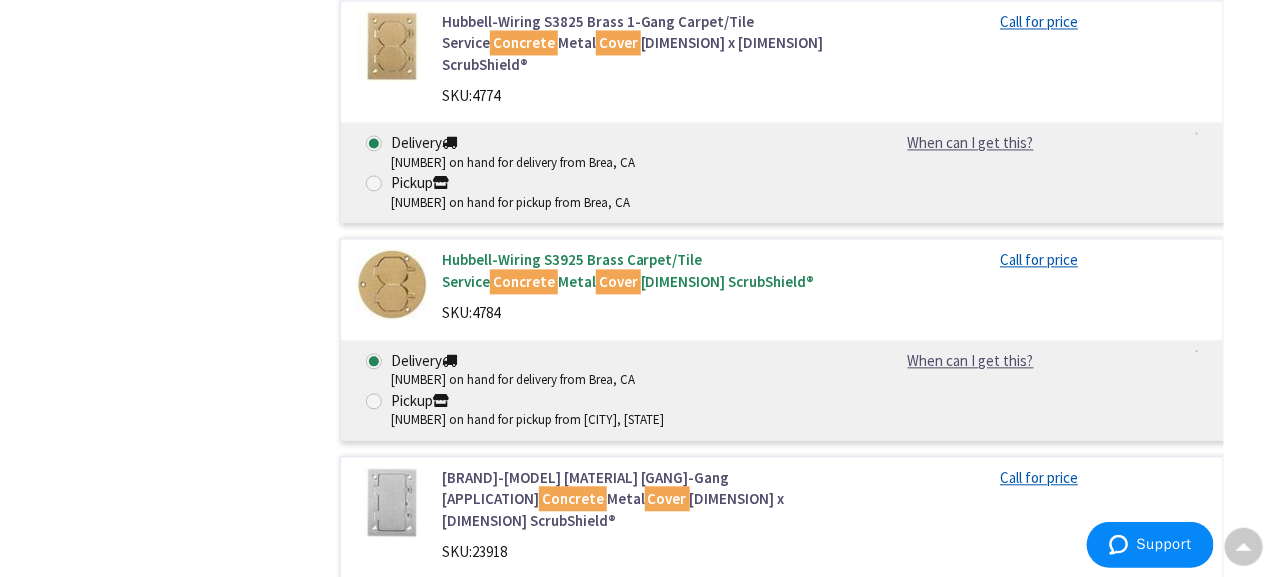 scroll, scrollTop: 1500, scrollLeft: 0, axis: vertical 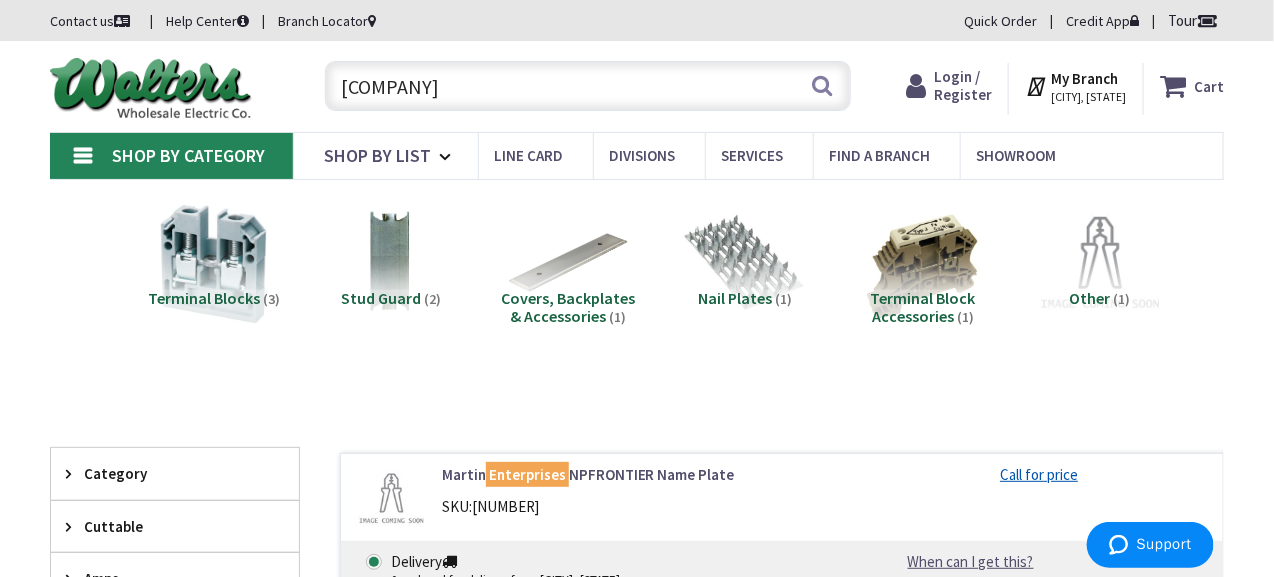 drag, startPoint x: 507, startPoint y: 85, endPoint x: 307, endPoint y: 101, distance: 200.63898 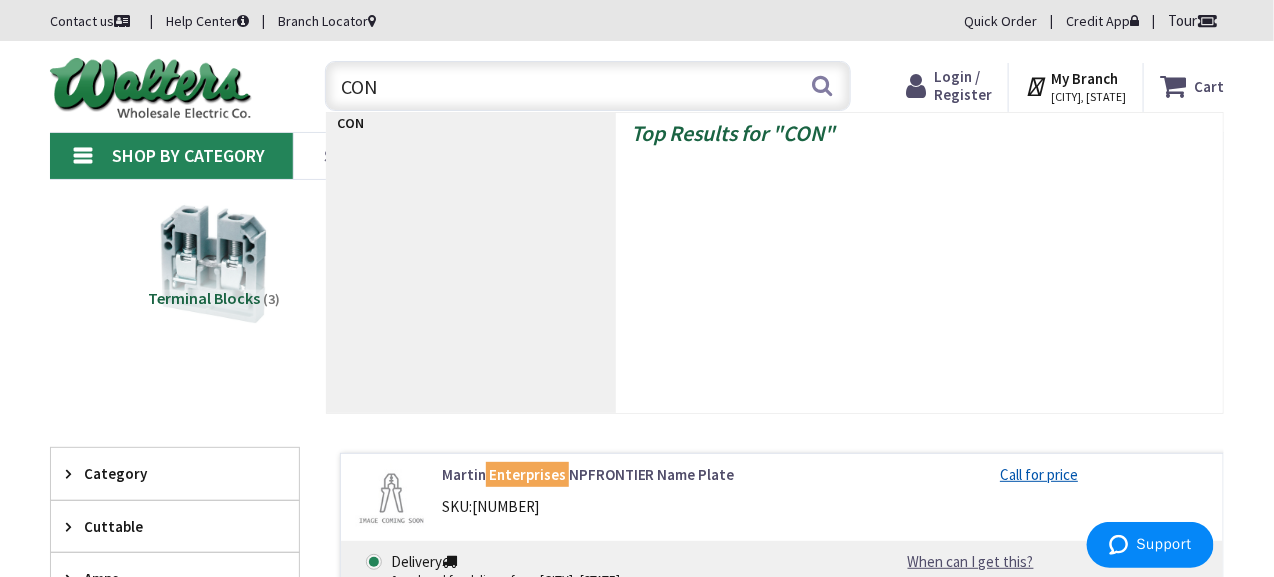 type on "CONC" 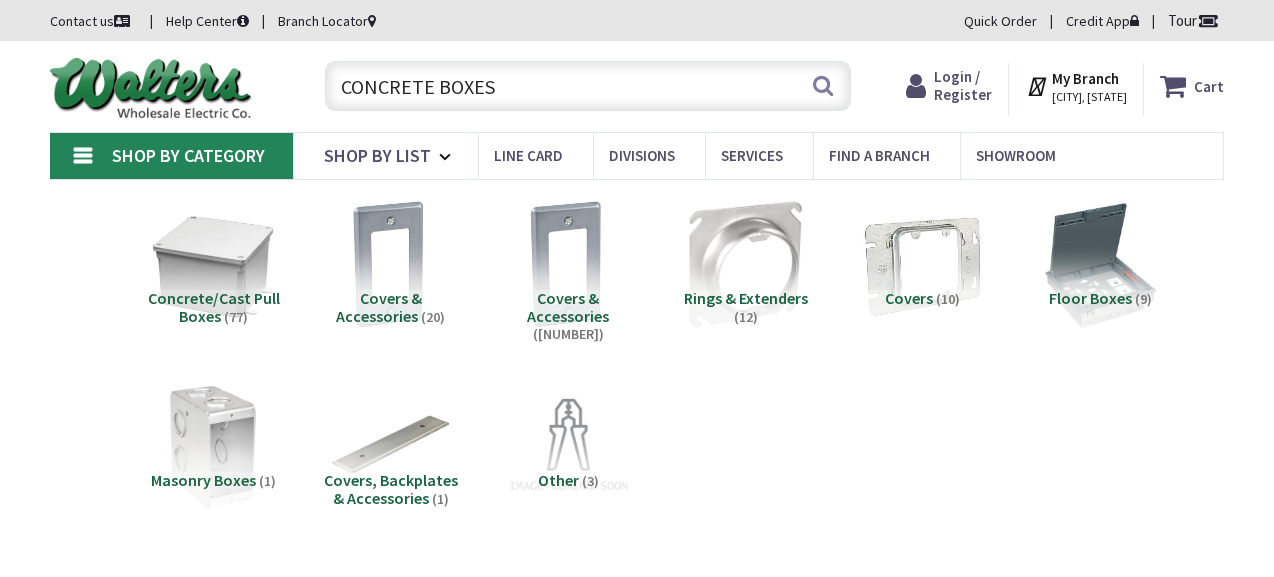 scroll, scrollTop: 0, scrollLeft: 0, axis: both 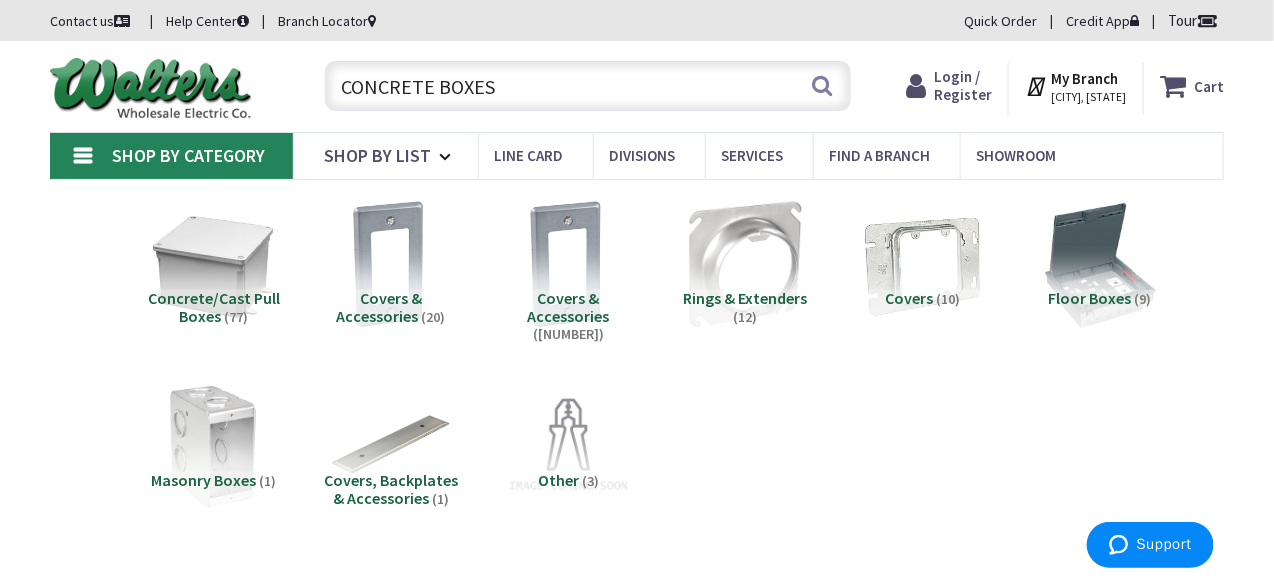 click on "Concrete/Cast Pull Boxes" at bounding box center (214, 307) 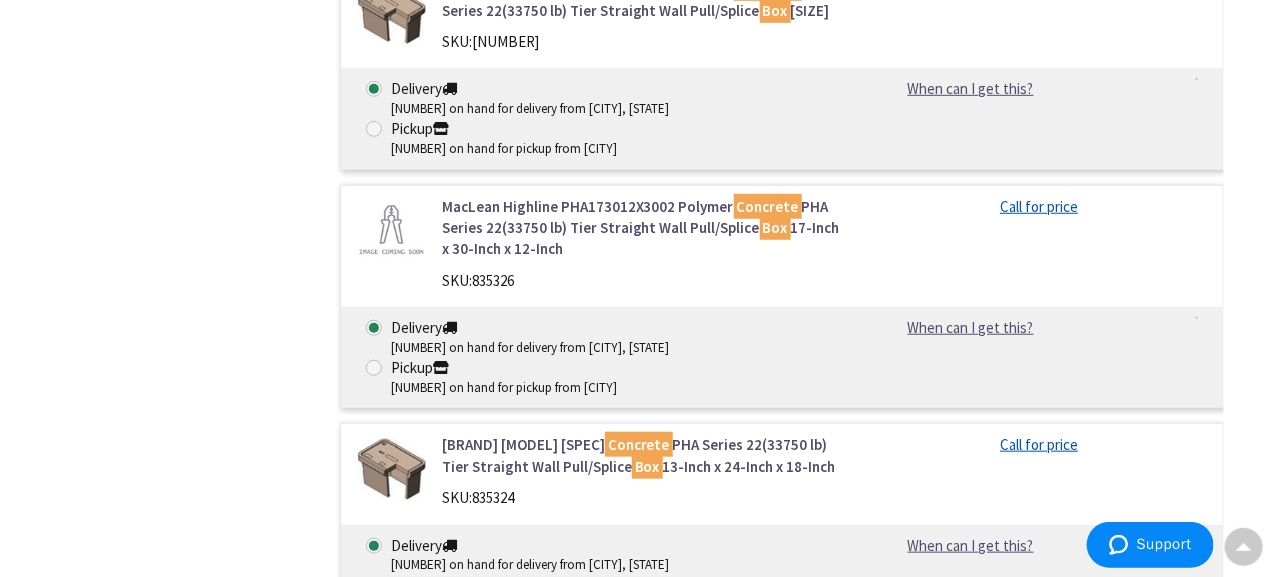 scroll, scrollTop: 13091, scrollLeft: 0, axis: vertical 